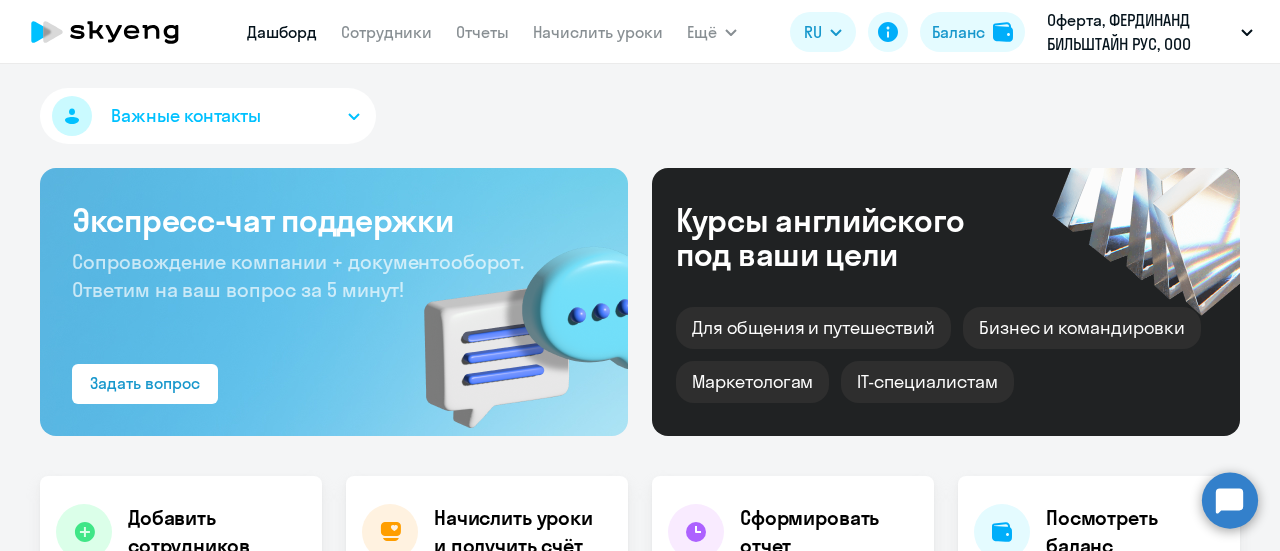 scroll, scrollTop: 0, scrollLeft: 0, axis: both 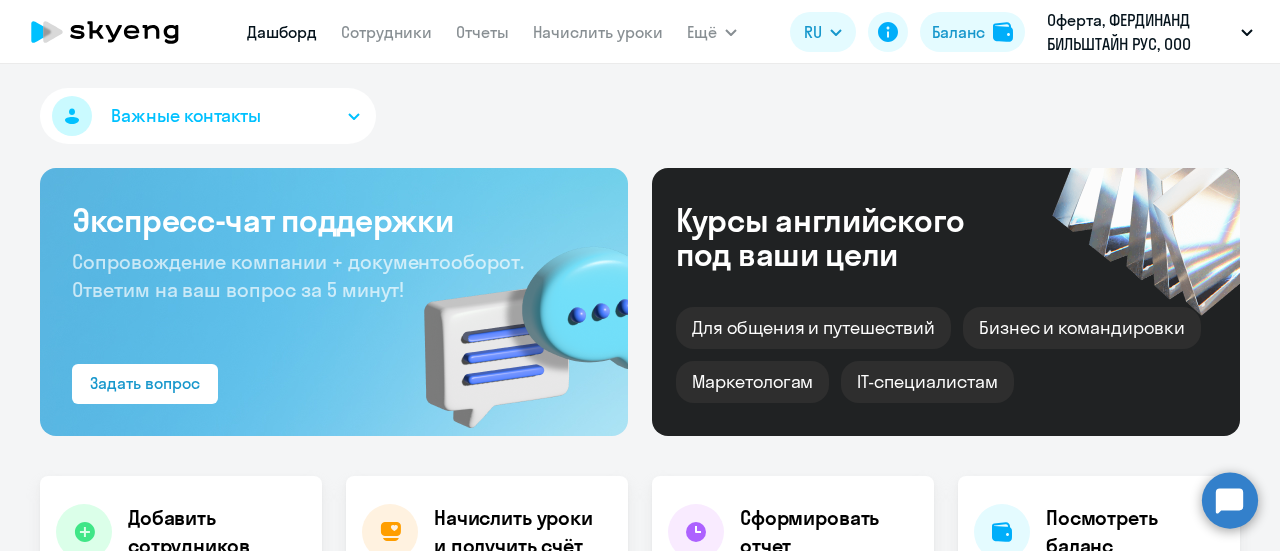 select on "30" 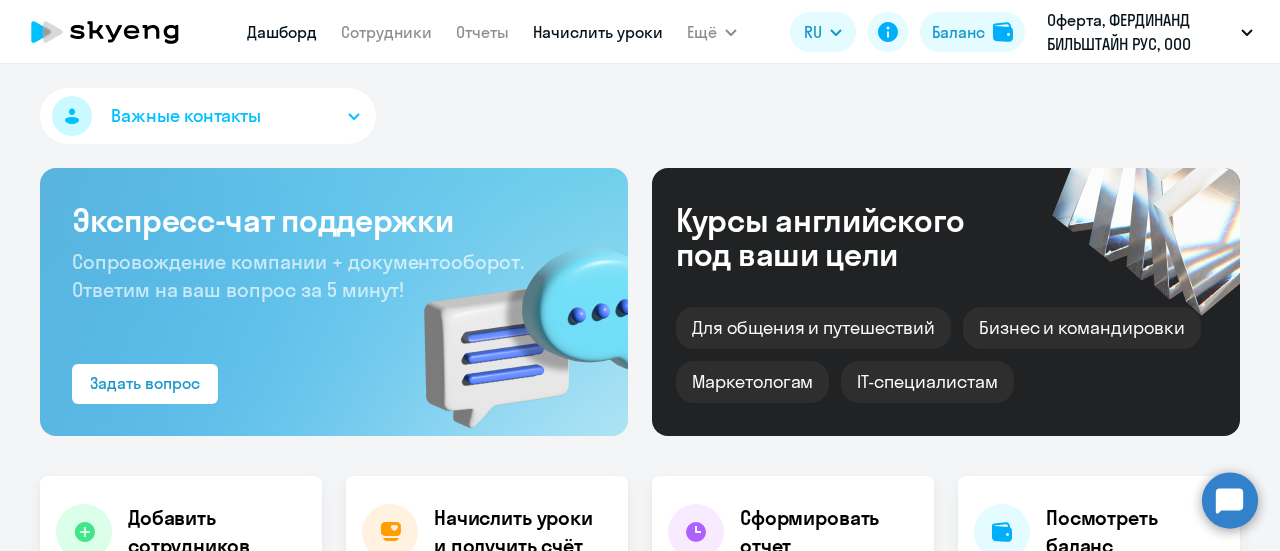 click on "Начислить уроки" at bounding box center [598, 32] 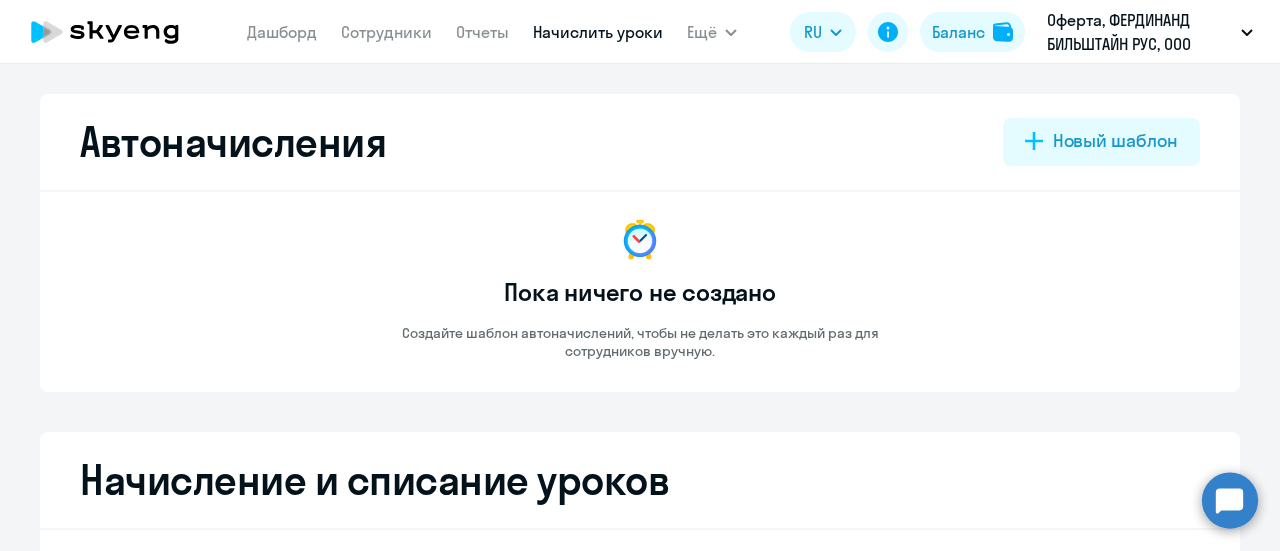 select on "10" 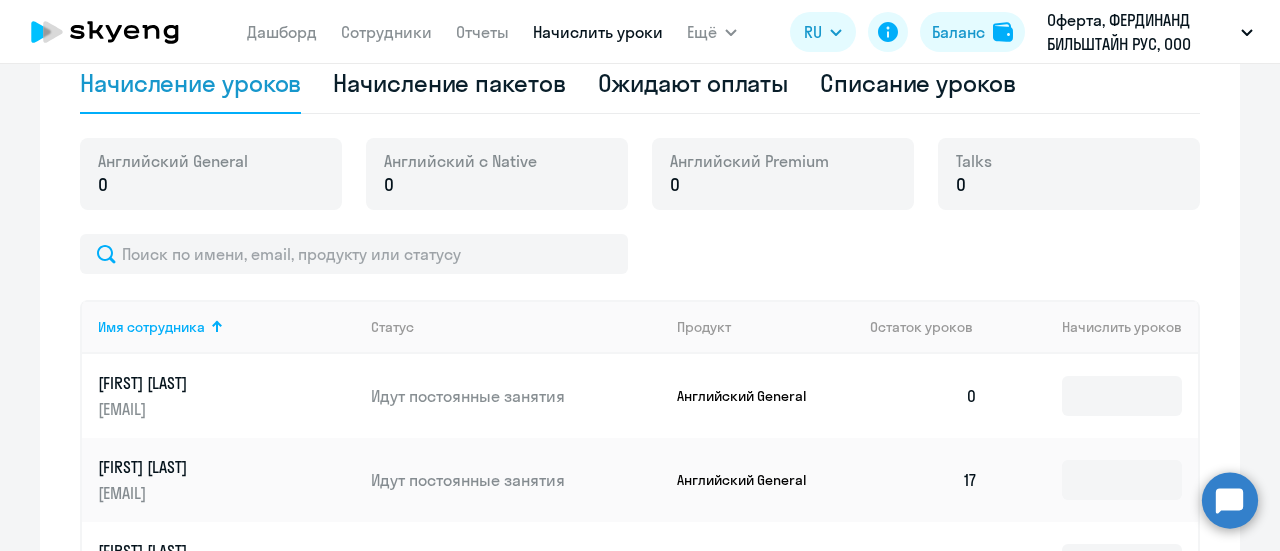 scroll, scrollTop: 600, scrollLeft: 0, axis: vertical 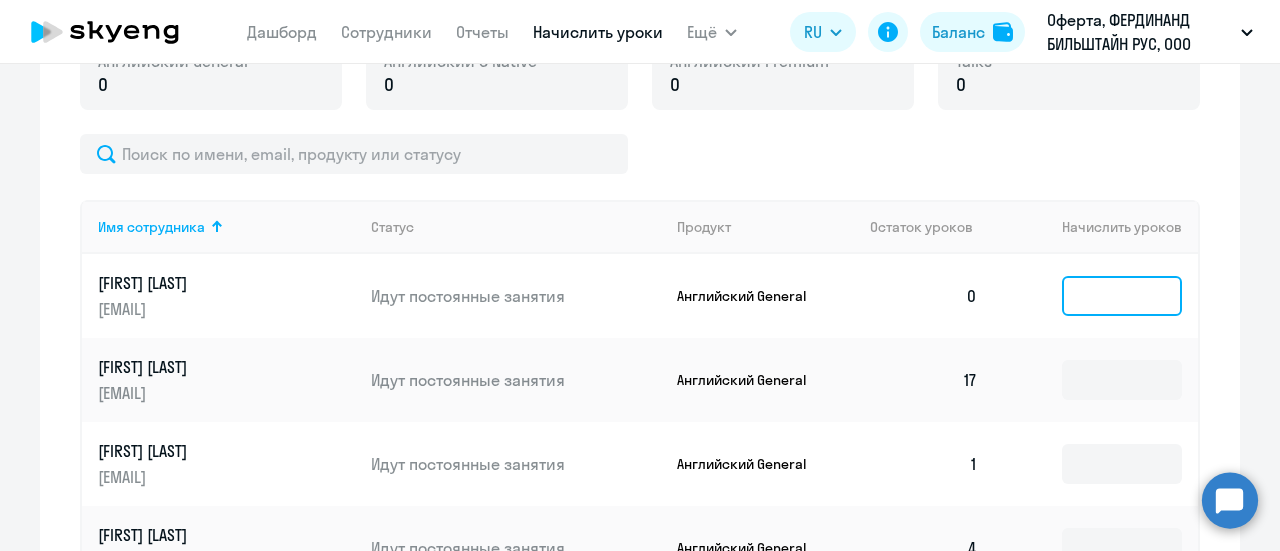 click 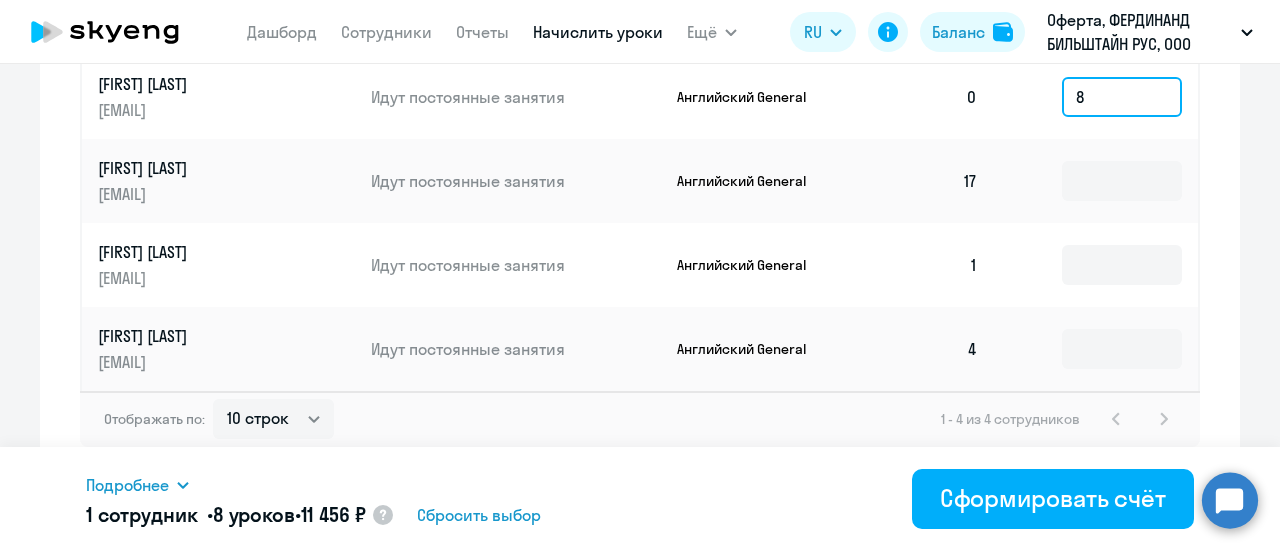 scroll, scrollTop: 800, scrollLeft: 0, axis: vertical 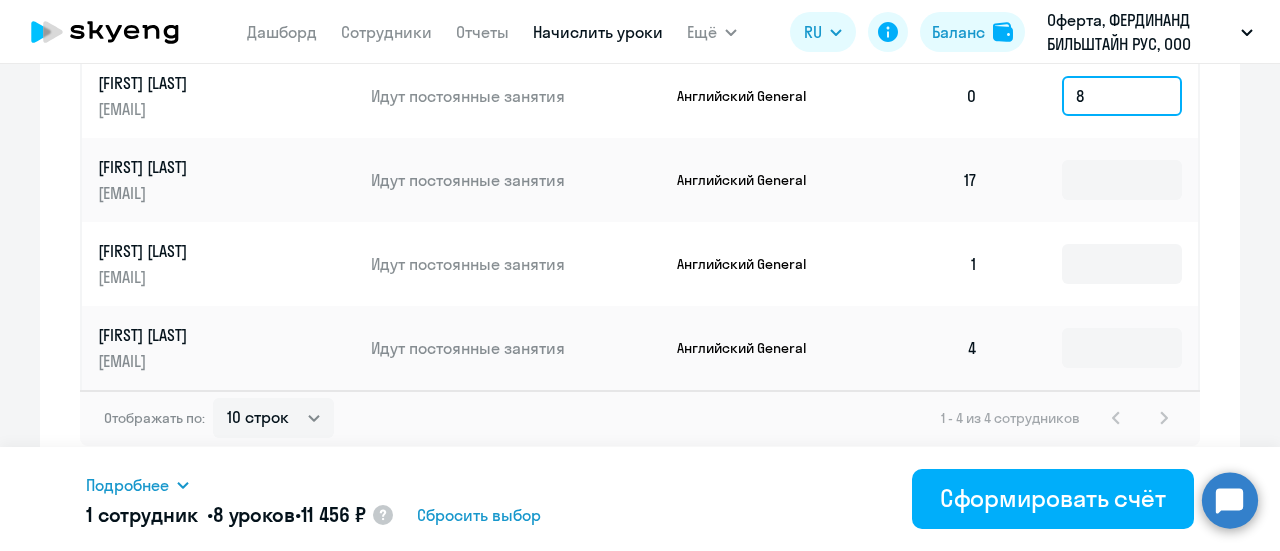 type on "8" 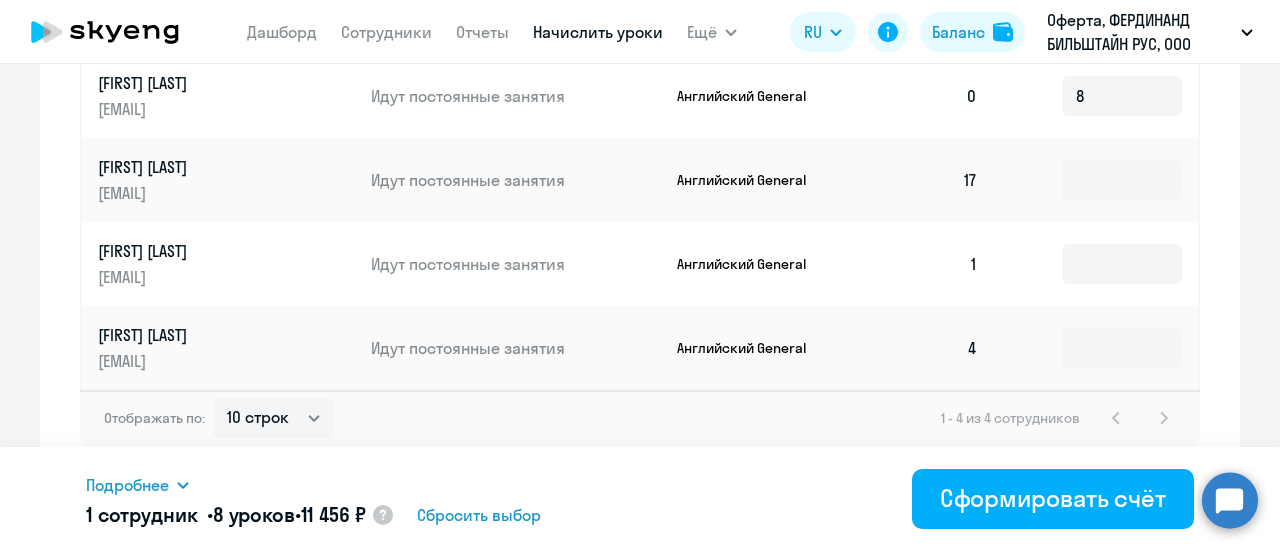 click 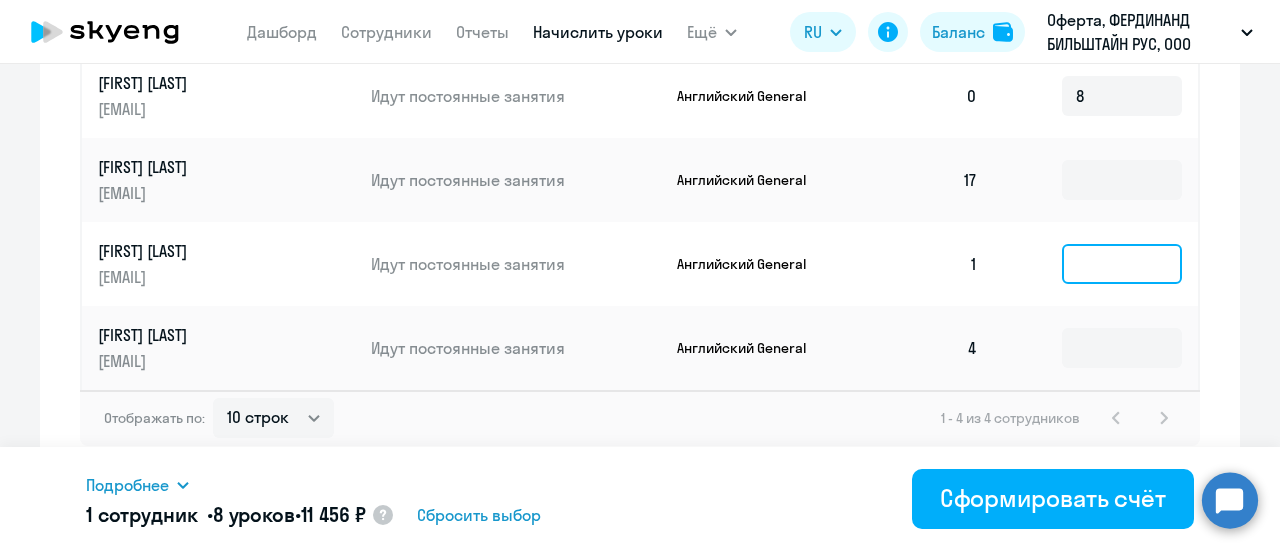 click 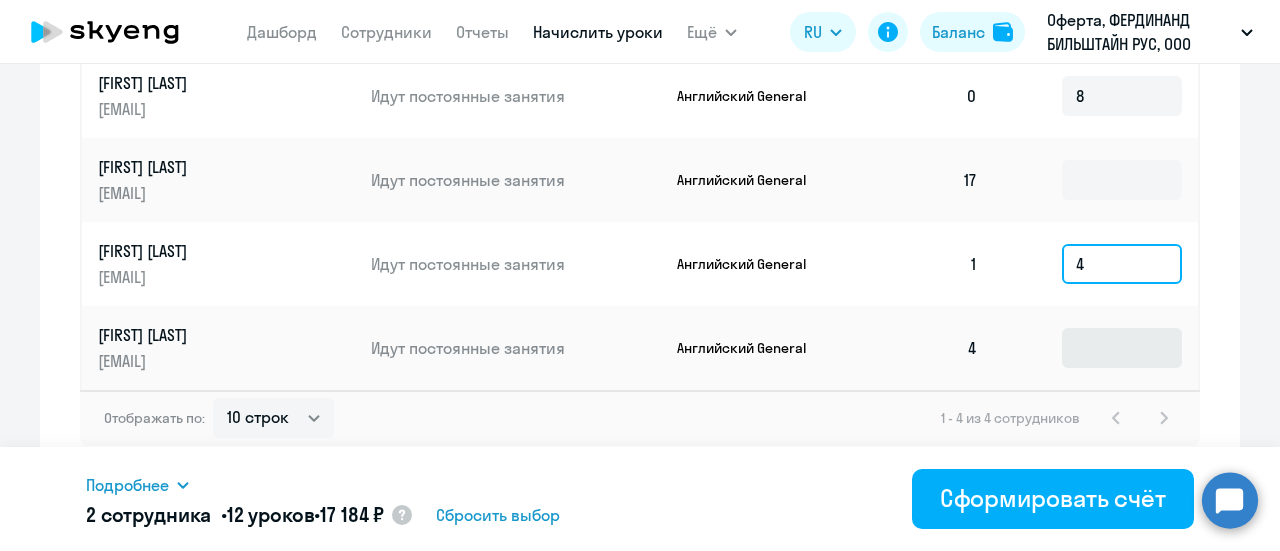 type on "4" 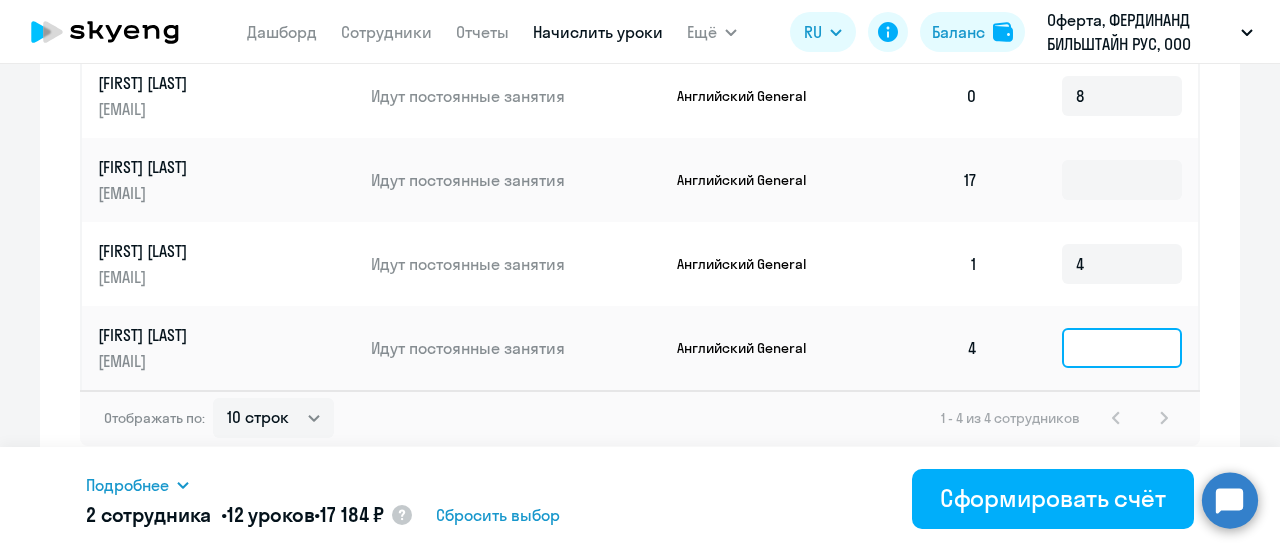 click 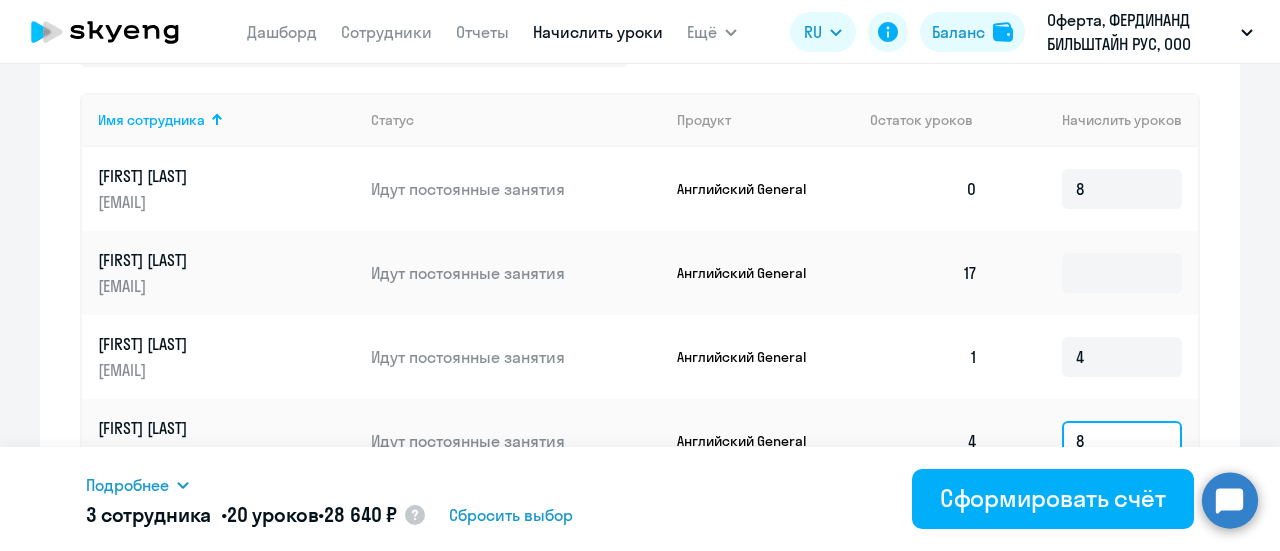 scroll, scrollTop: 807, scrollLeft: 0, axis: vertical 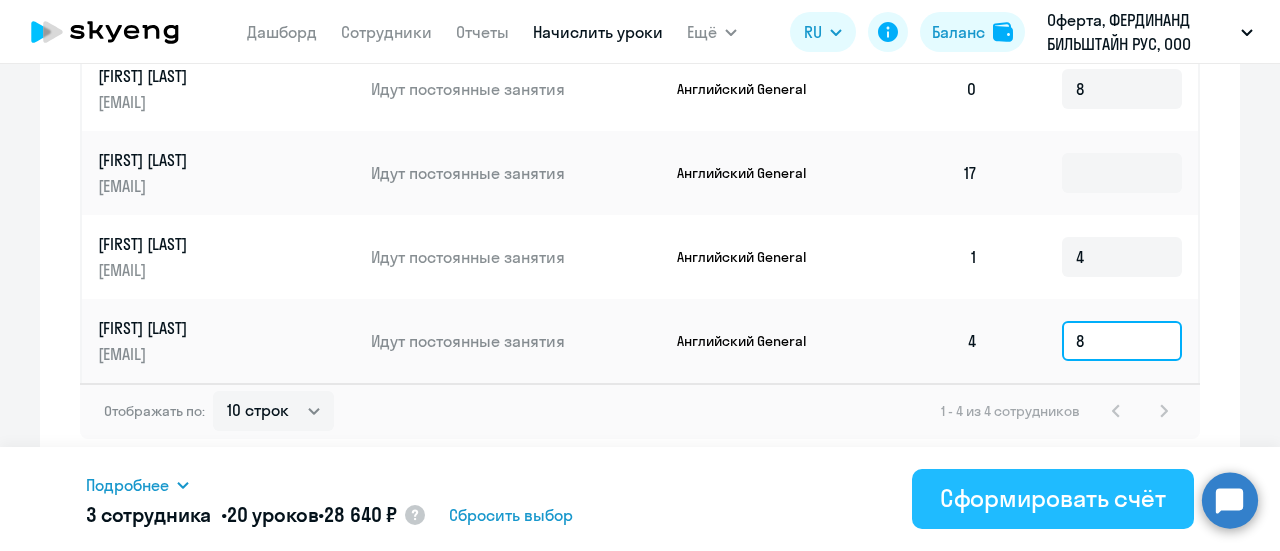 type on "8" 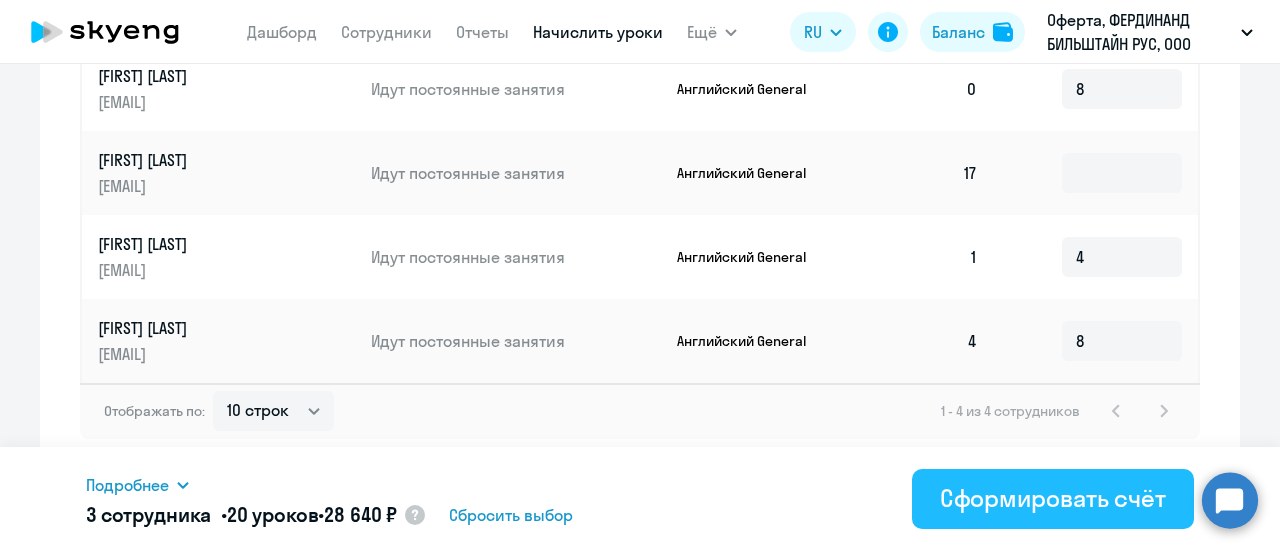 click on "Сформировать счёт" at bounding box center [1053, 498] 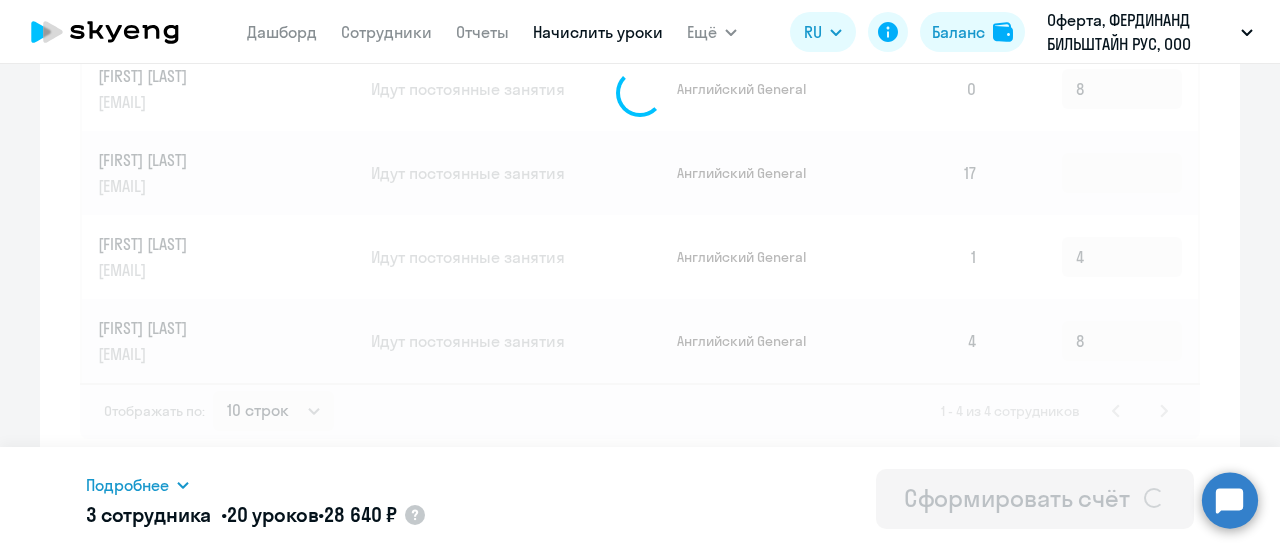 type 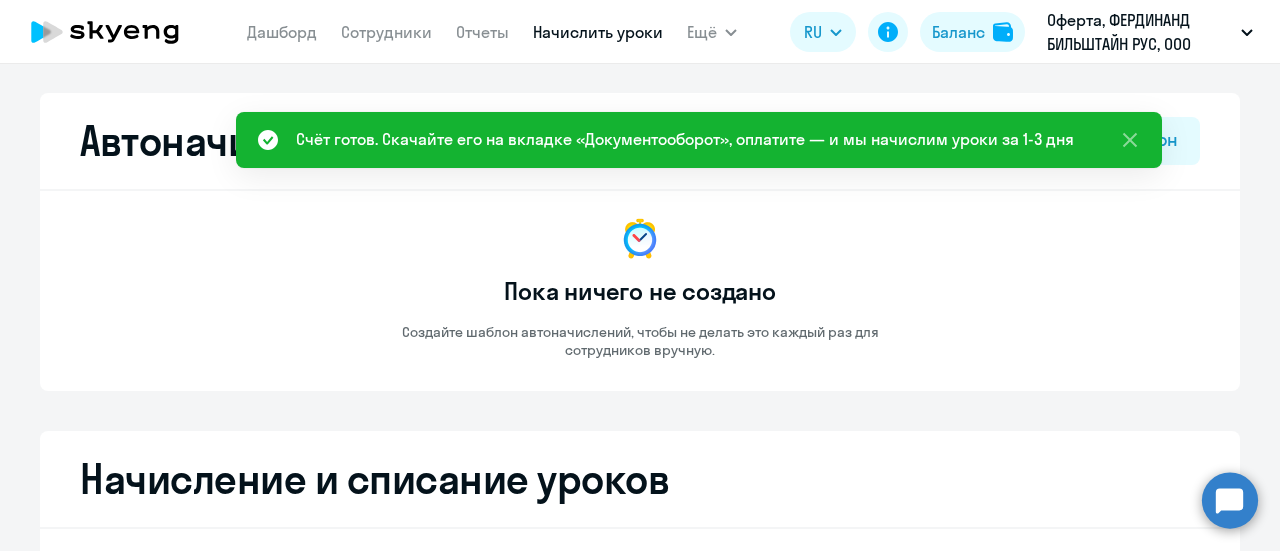 scroll, scrollTop: 0, scrollLeft: 0, axis: both 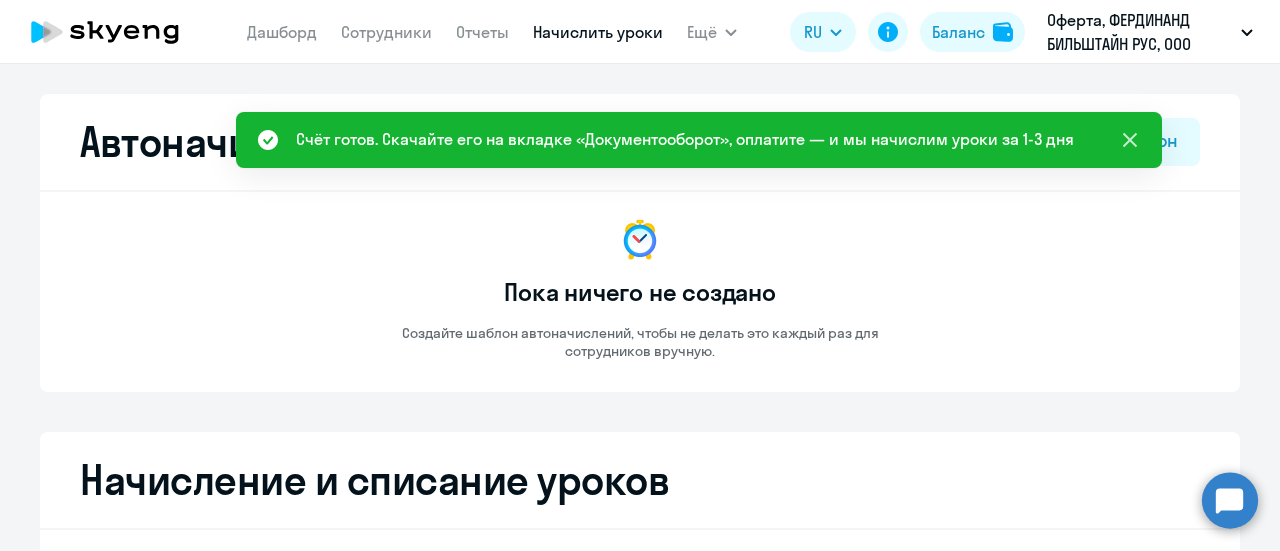 click 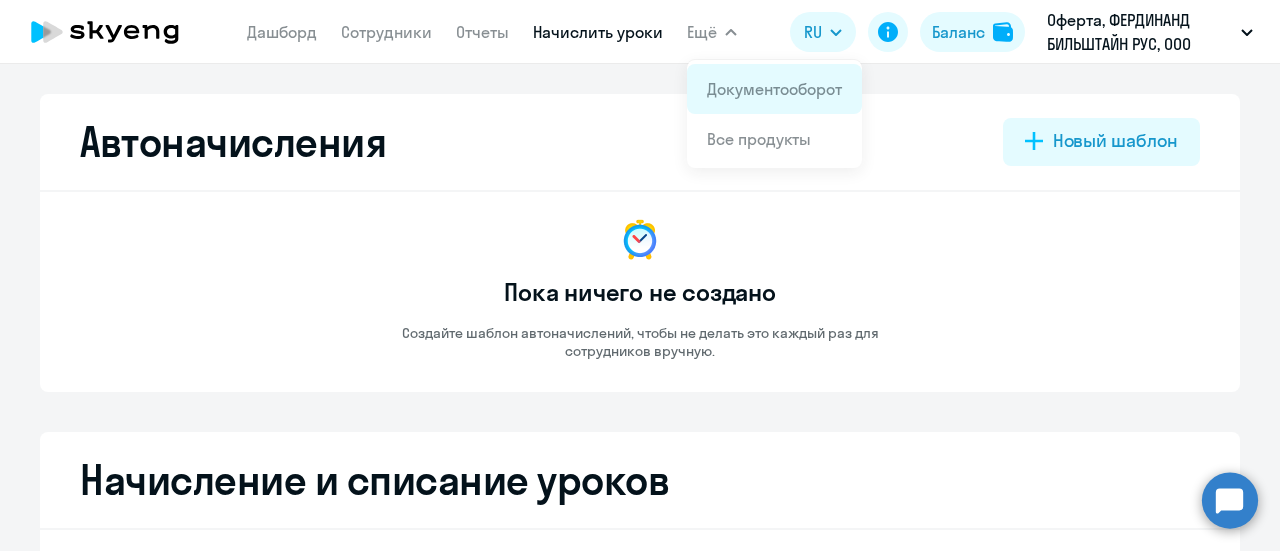 click on "Документооборот" at bounding box center [774, 89] 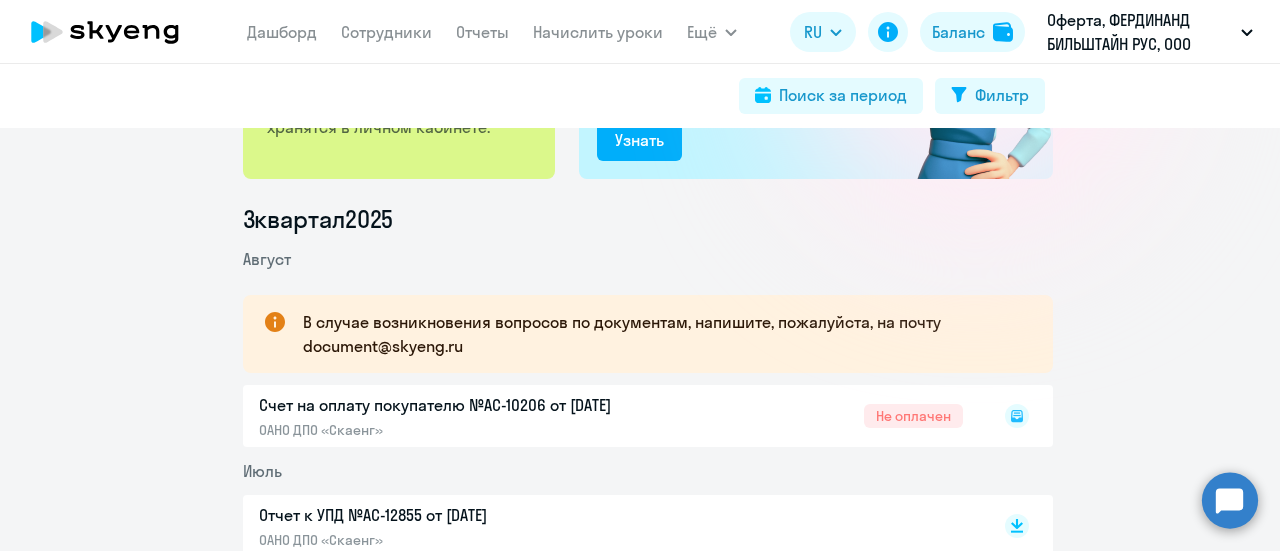 scroll, scrollTop: 300, scrollLeft: 0, axis: vertical 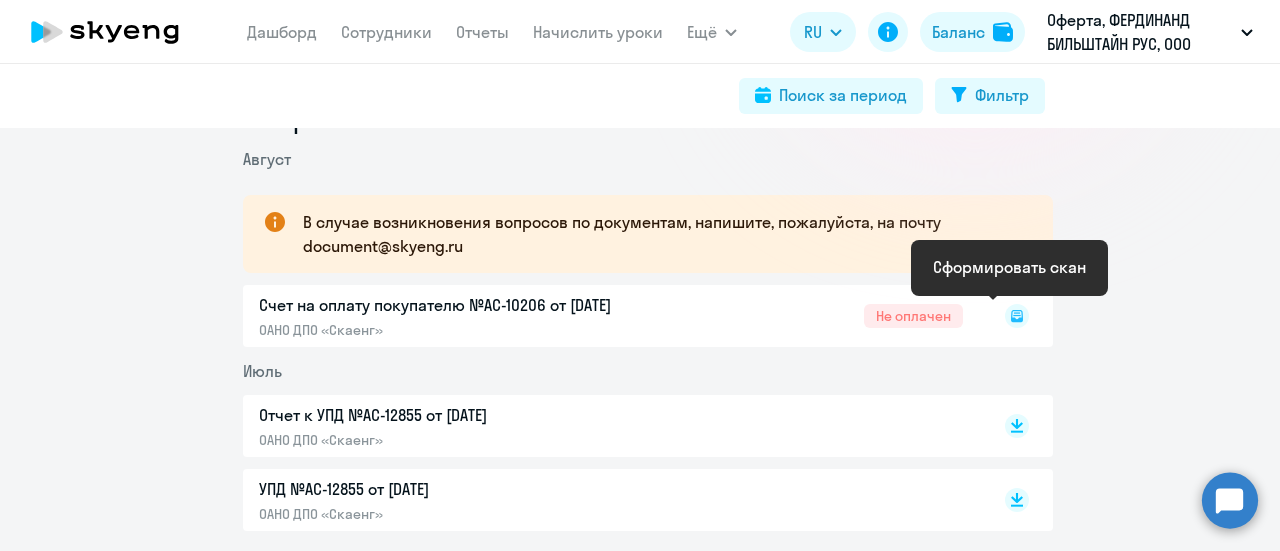 click 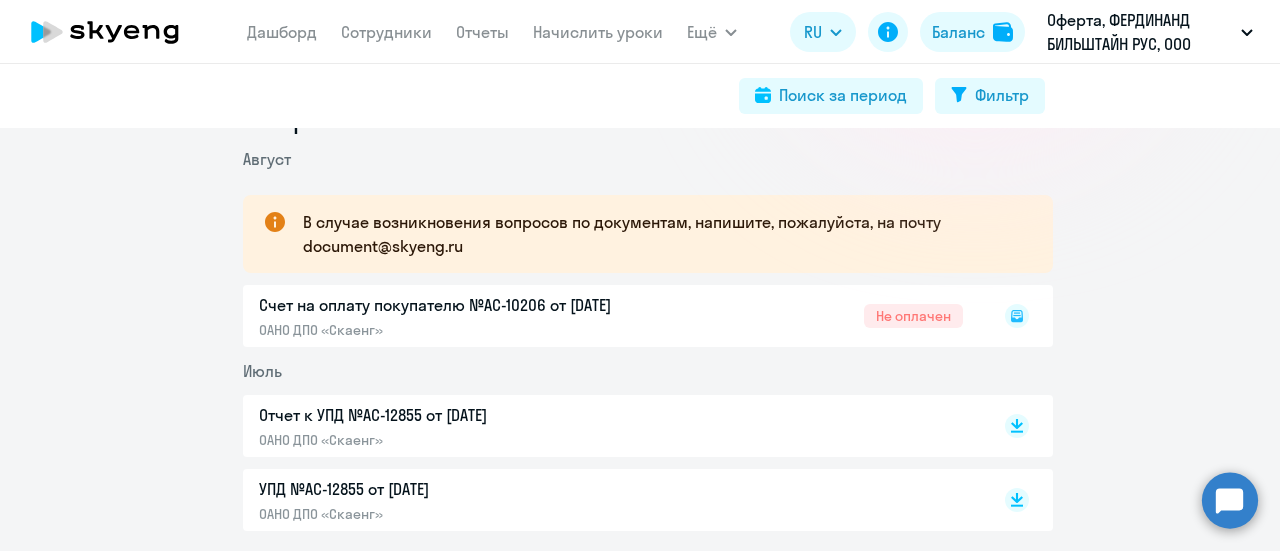 click on "Счет на оплату покупателю №AC-10206 от [DATE] ОАНО ДПО «Скаенг» Не оплачен" 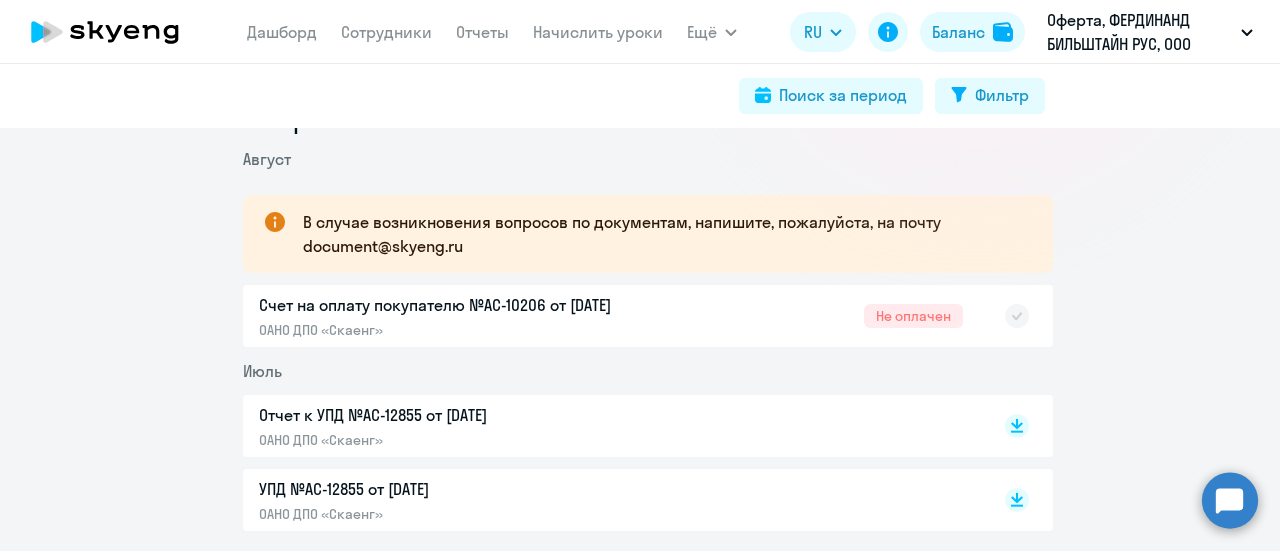 click on "Счет на оплату покупателю №AC-10206 от [DATE] ОАНО ДПО «Скаенг» Не оплачен" 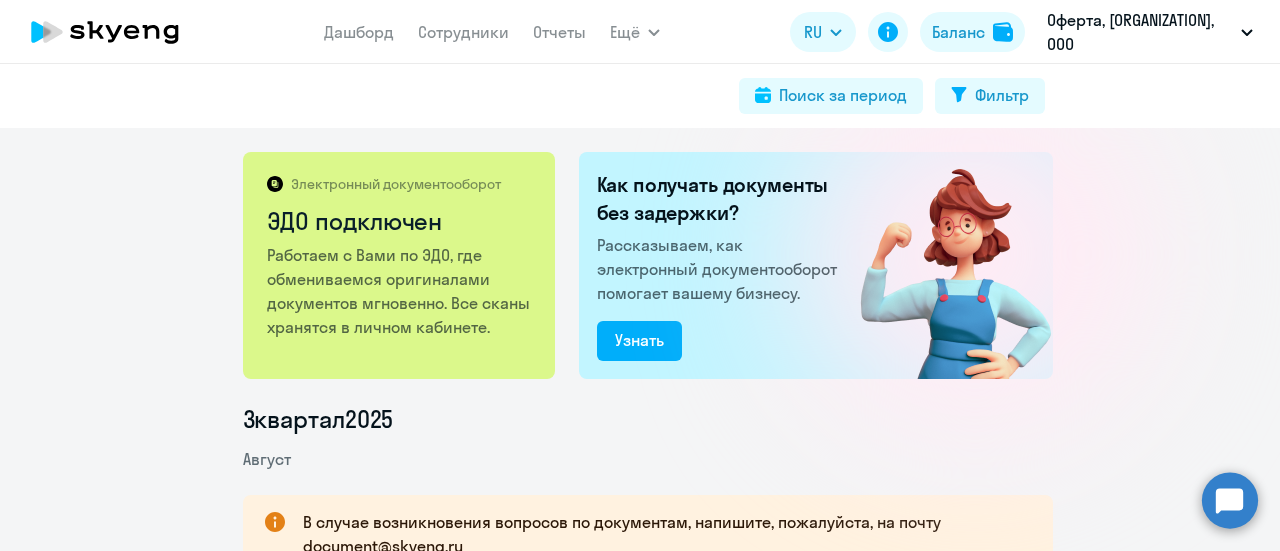 scroll, scrollTop: 0, scrollLeft: 0, axis: both 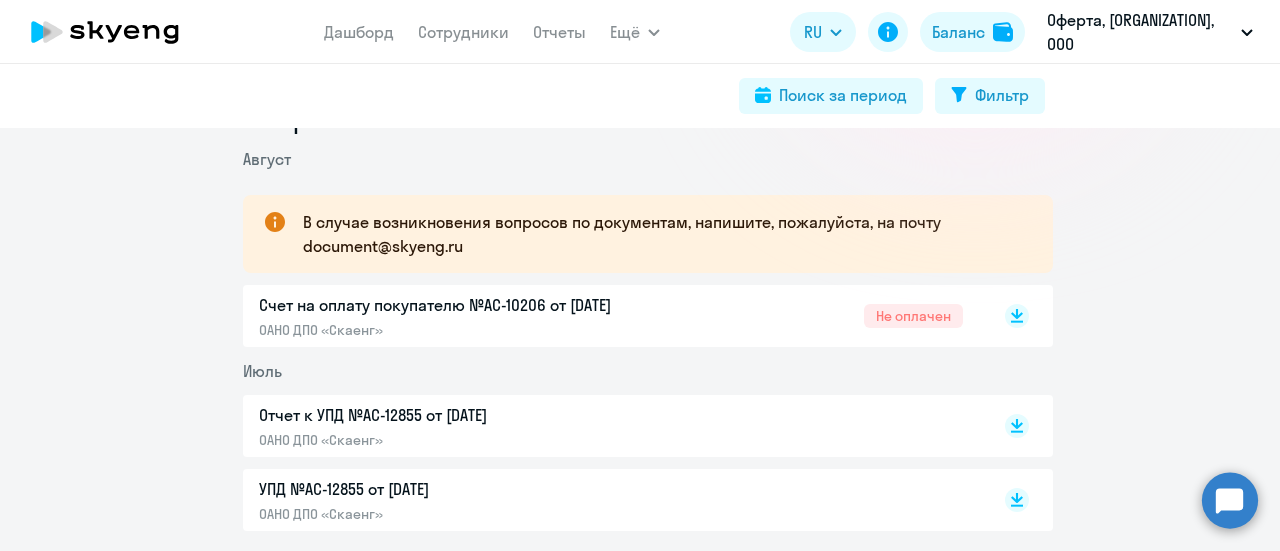 click on "Не оплачен" 